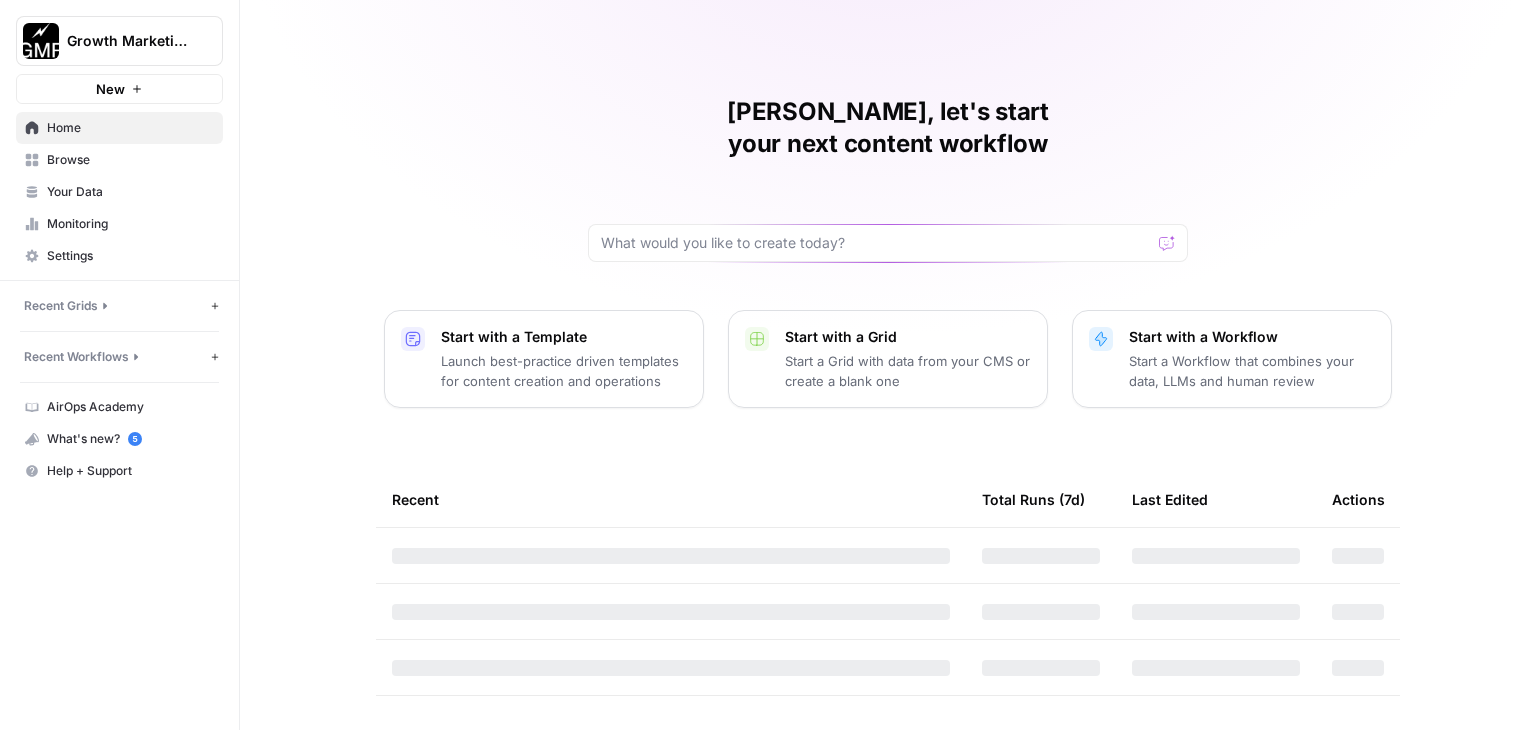 scroll, scrollTop: 0, scrollLeft: 0, axis: both 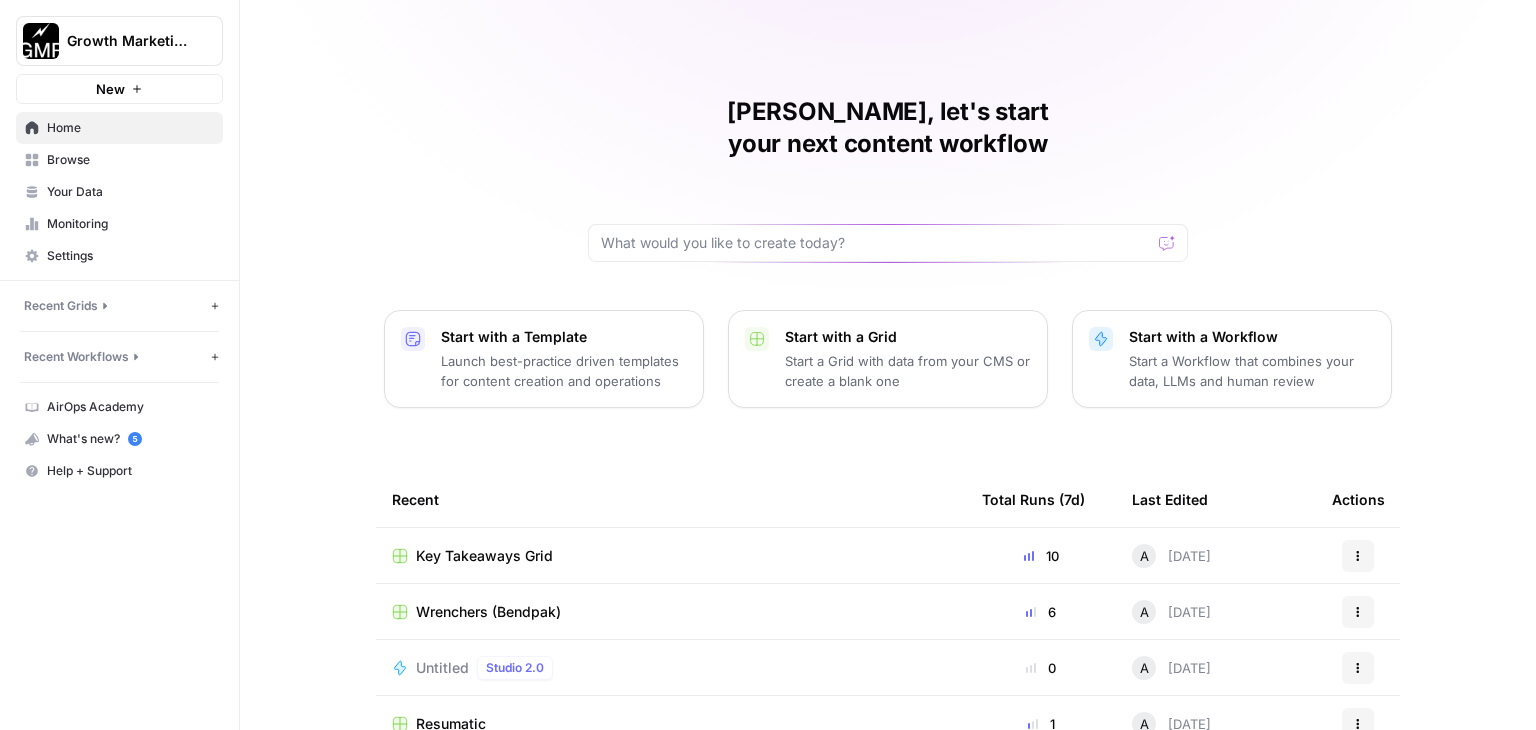 click on "Wrenchers (Bendpak)" at bounding box center [488, 612] 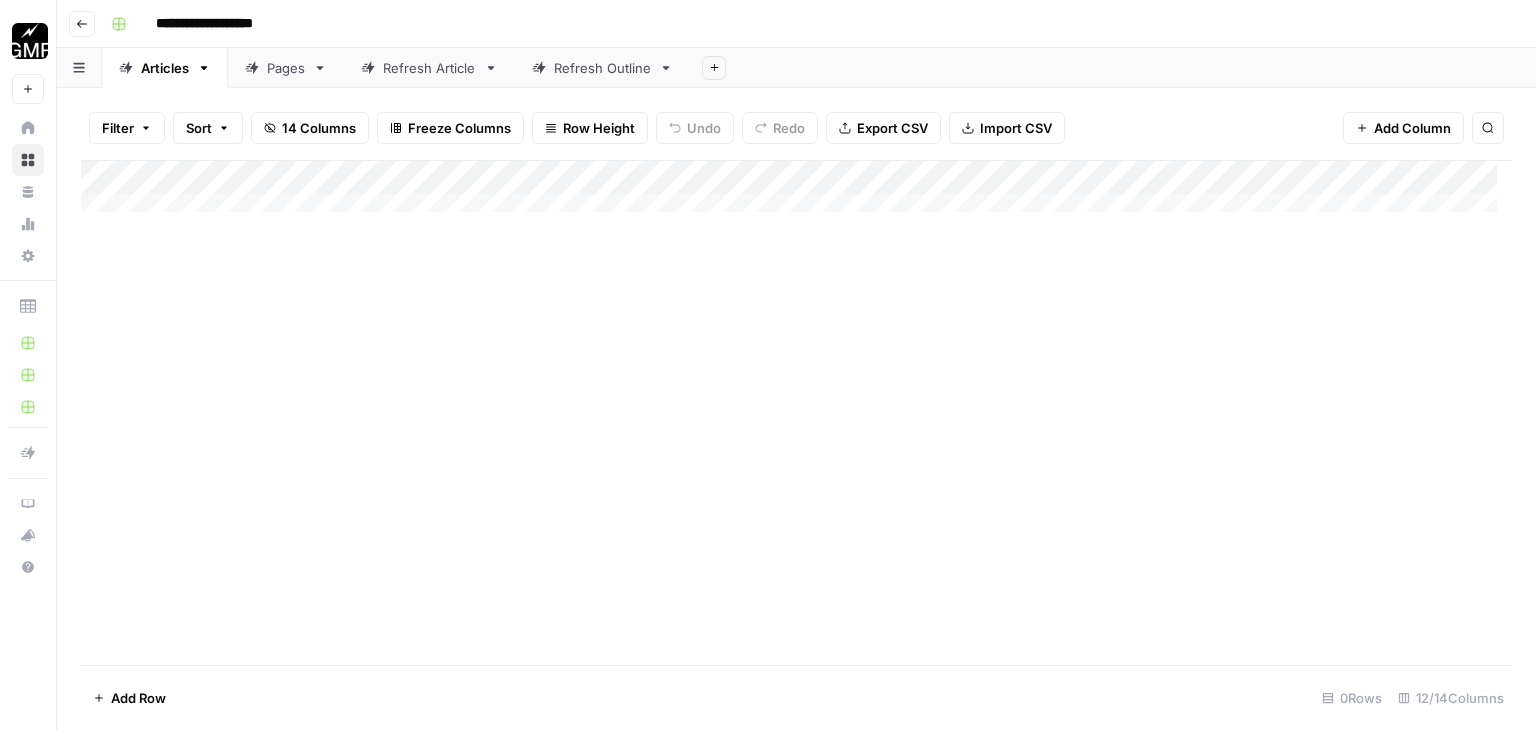 click on "Pages" at bounding box center (286, 68) 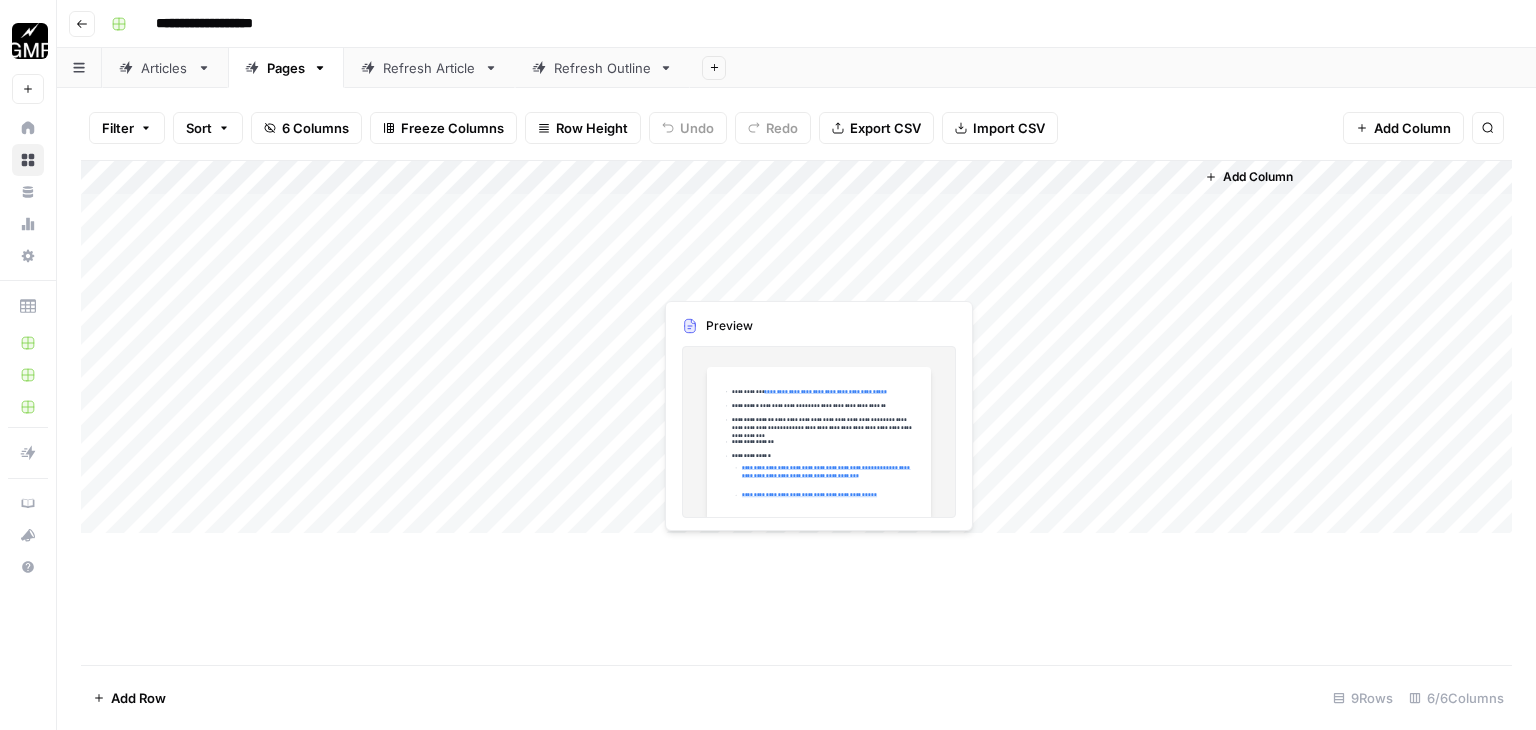 click on "Add Column" at bounding box center [796, 347] 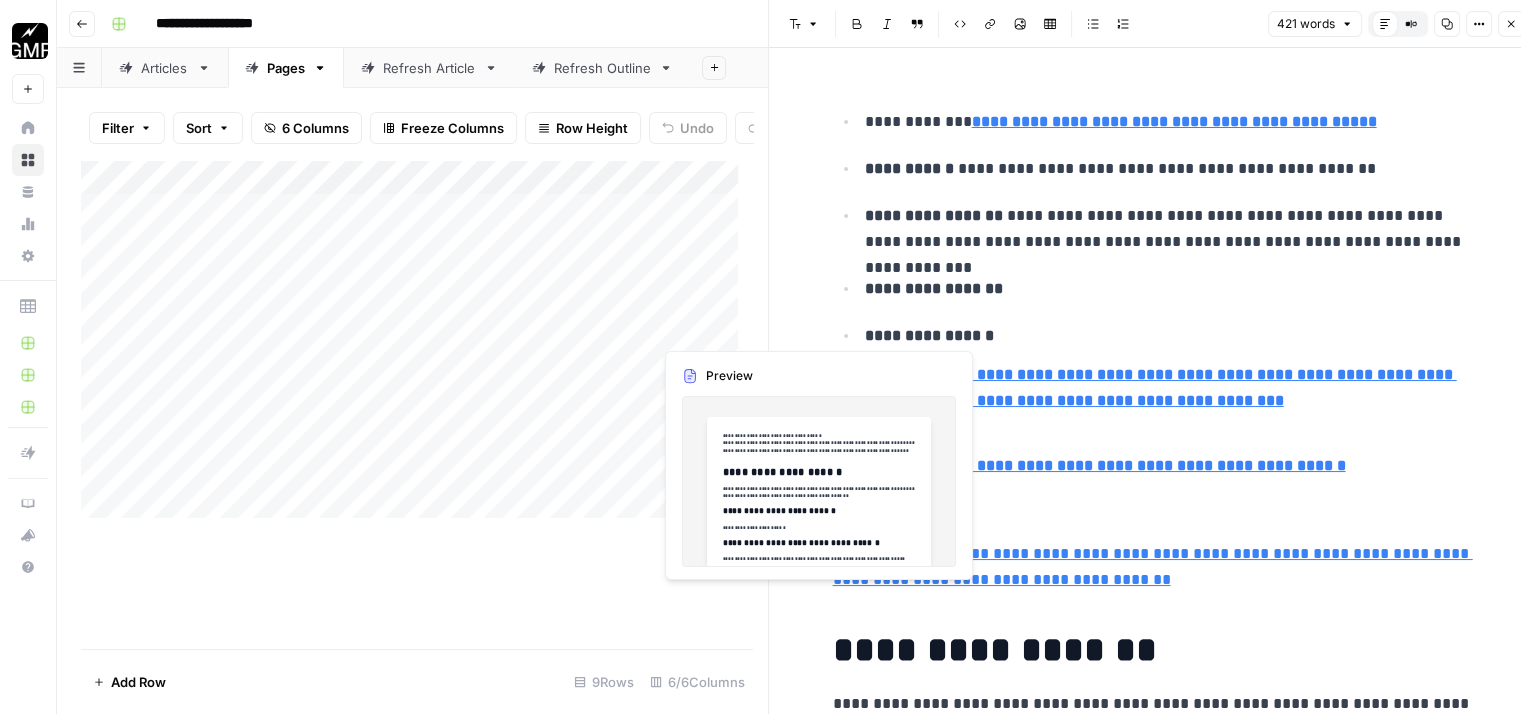 click on "Add Column" at bounding box center (417, 347) 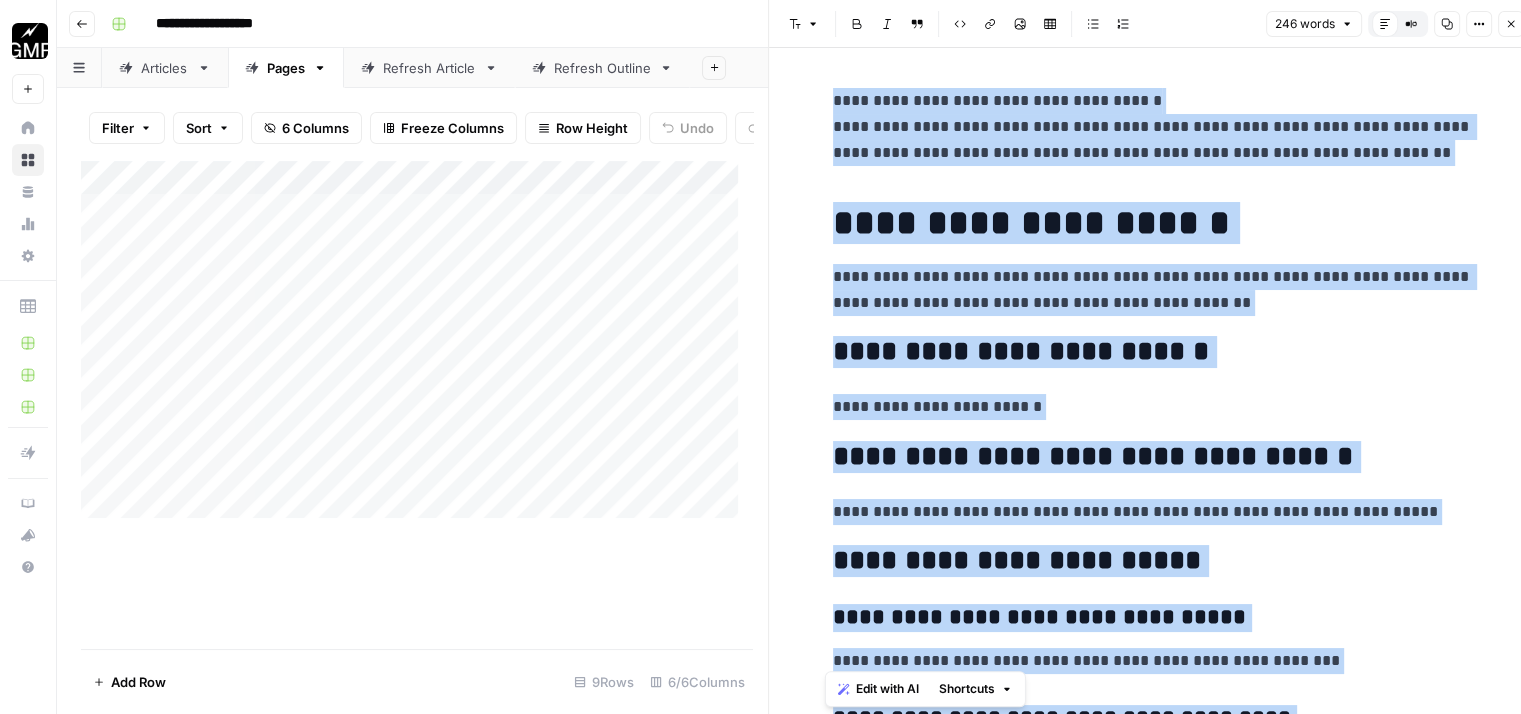scroll, scrollTop: 162, scrollLeft: 0, axis: vertical 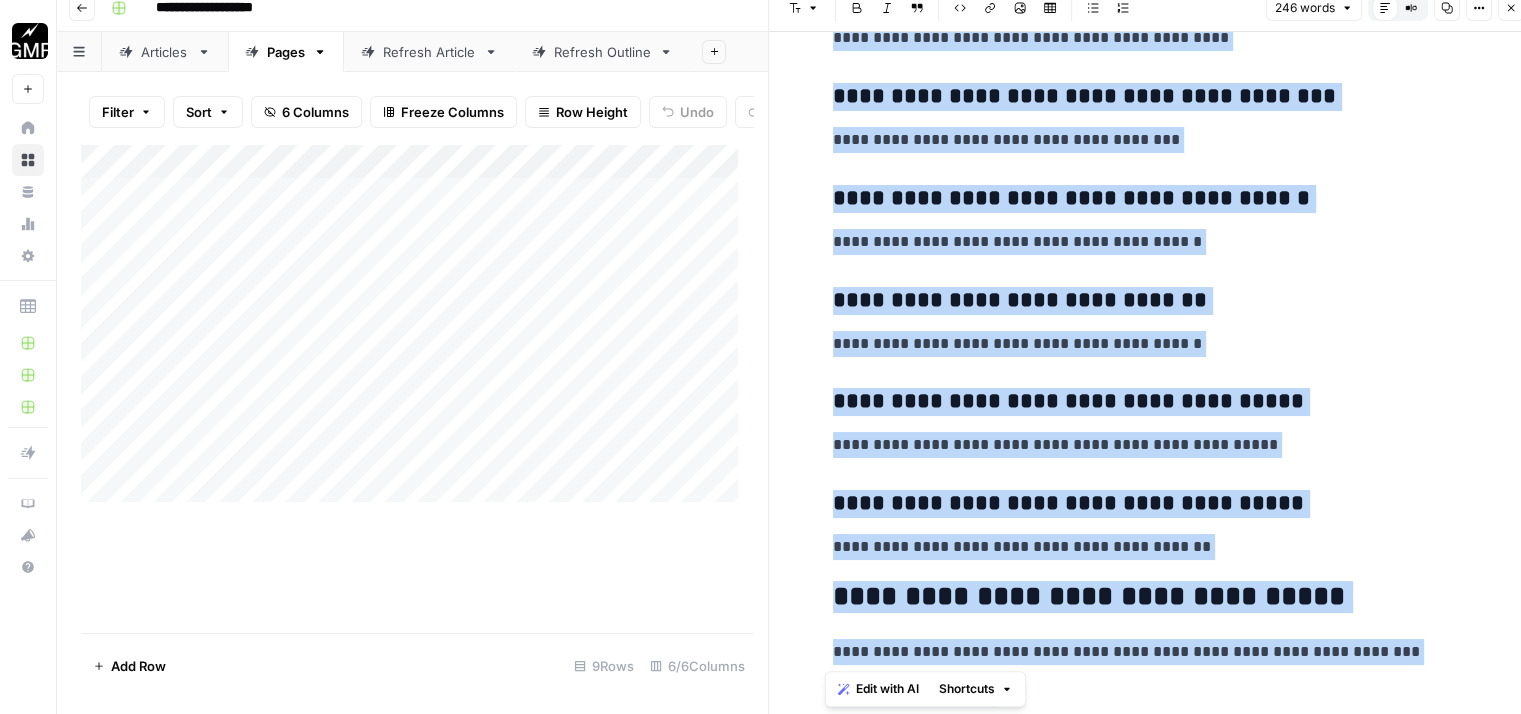 drag, startPoint x: 825, startPoint y: 97, endPoint x: 1261, endPoint y: 729, distance: 767.80206 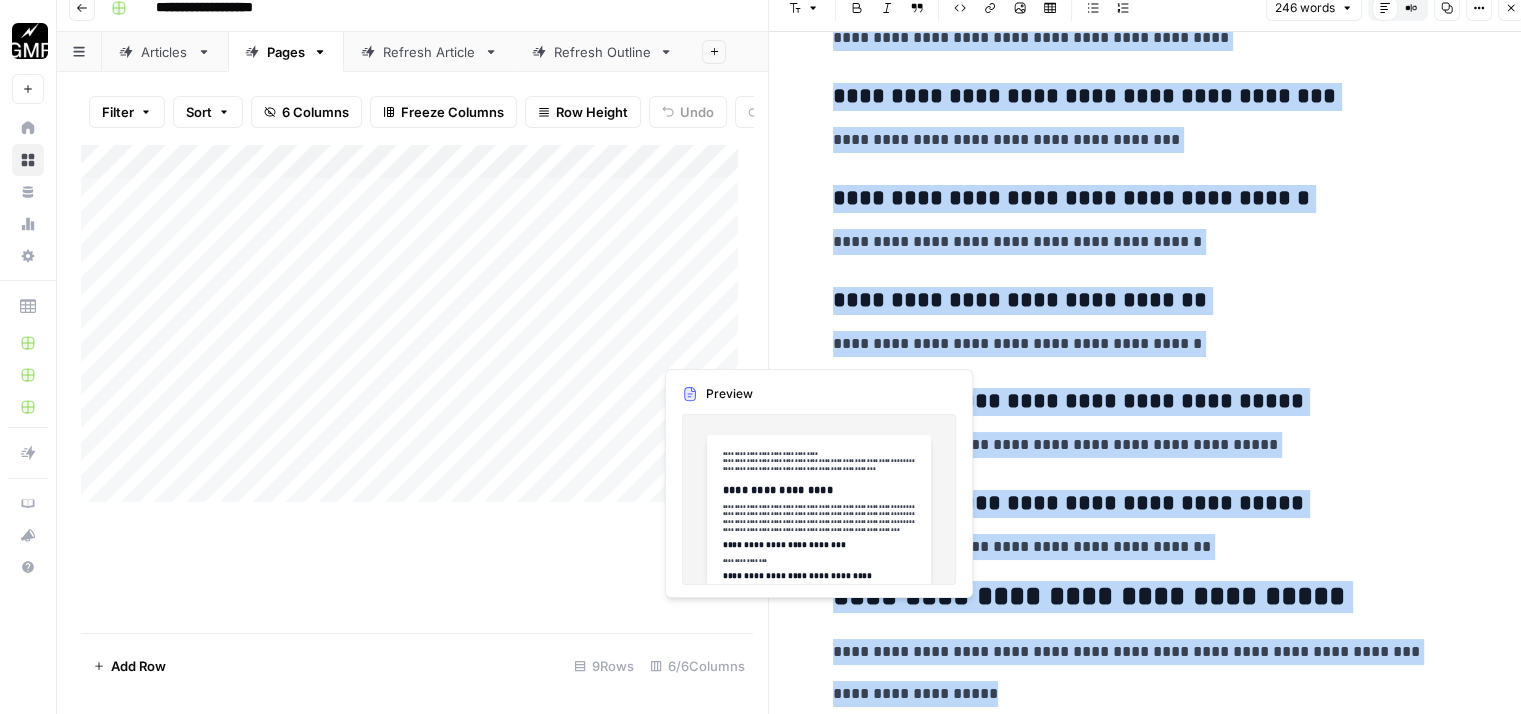 click on "Add Column" at bounding box center [417, 331] 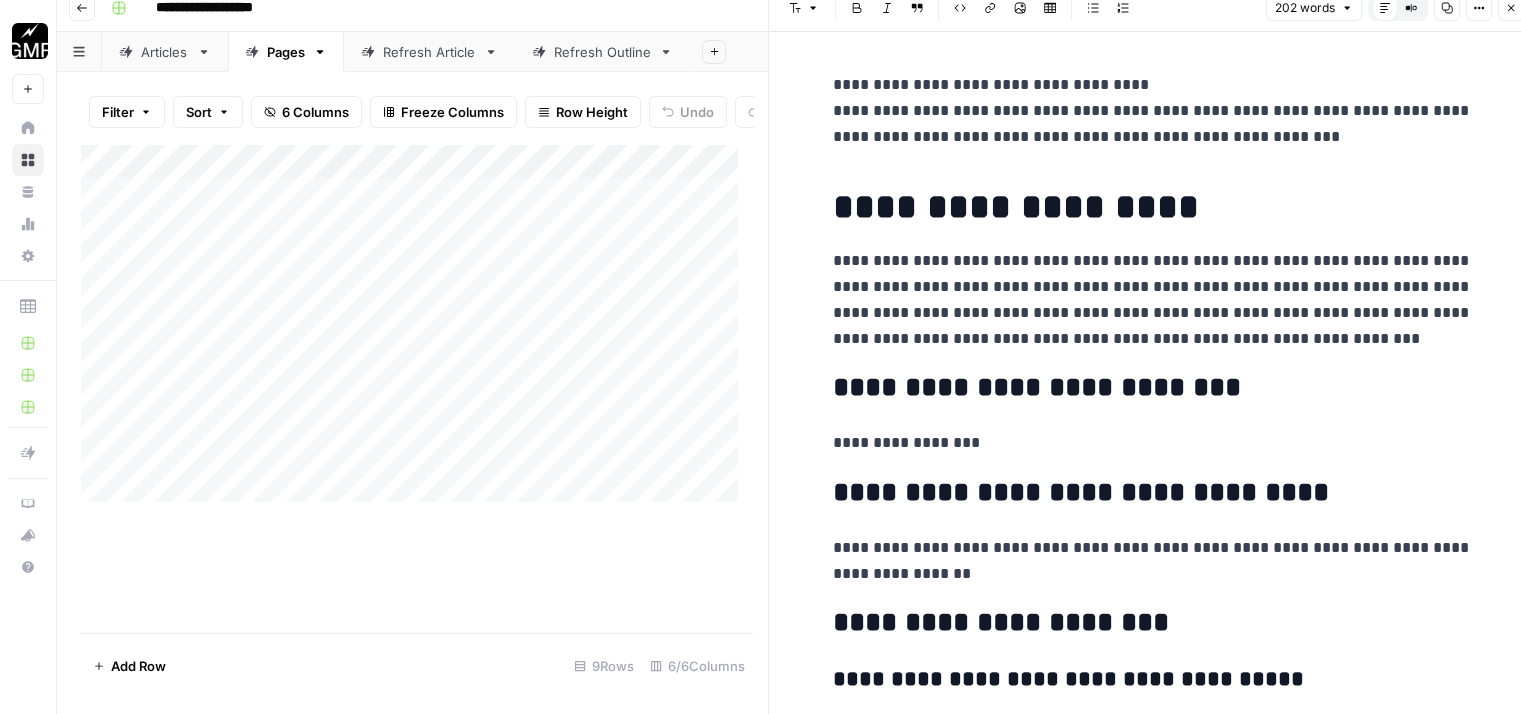 click on "**********" at bounding box center (1153, 111) 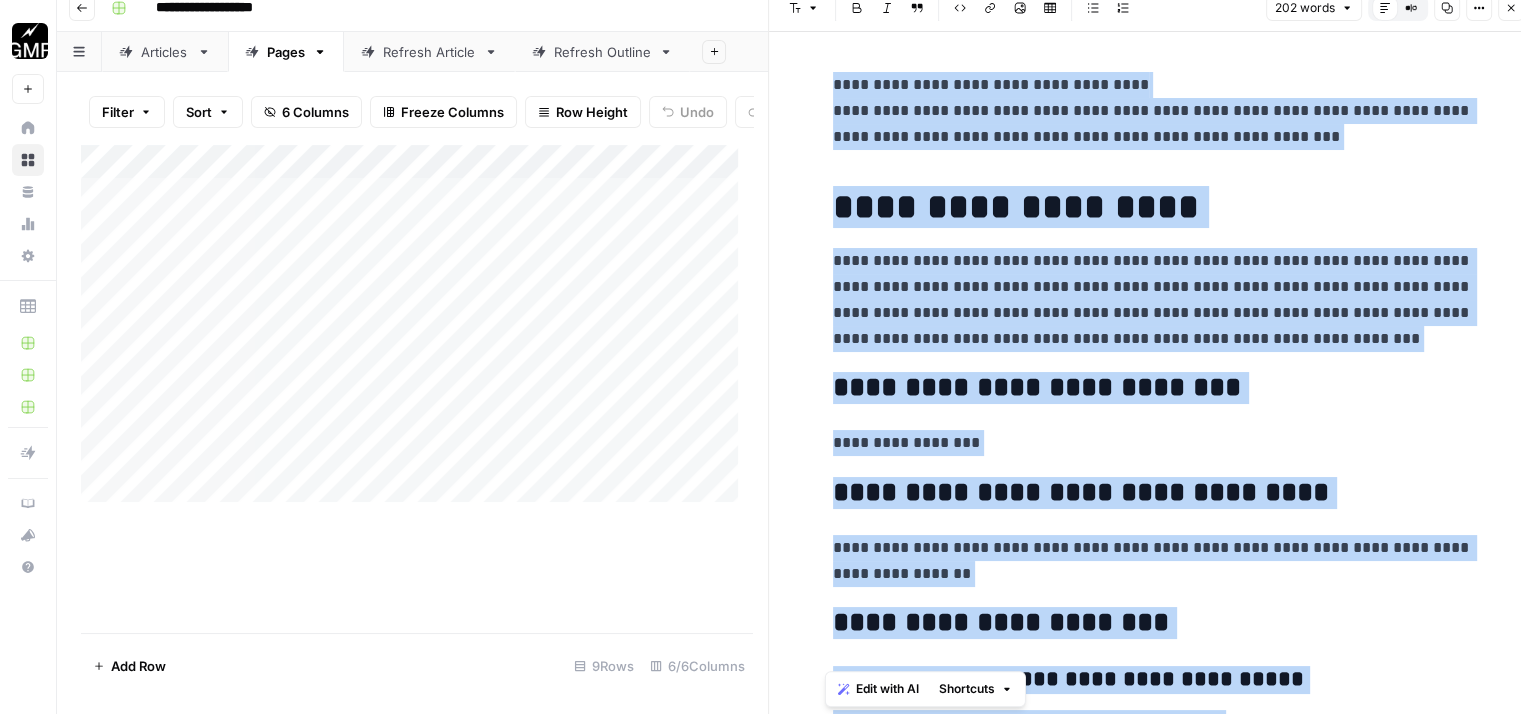 copy on "**********" 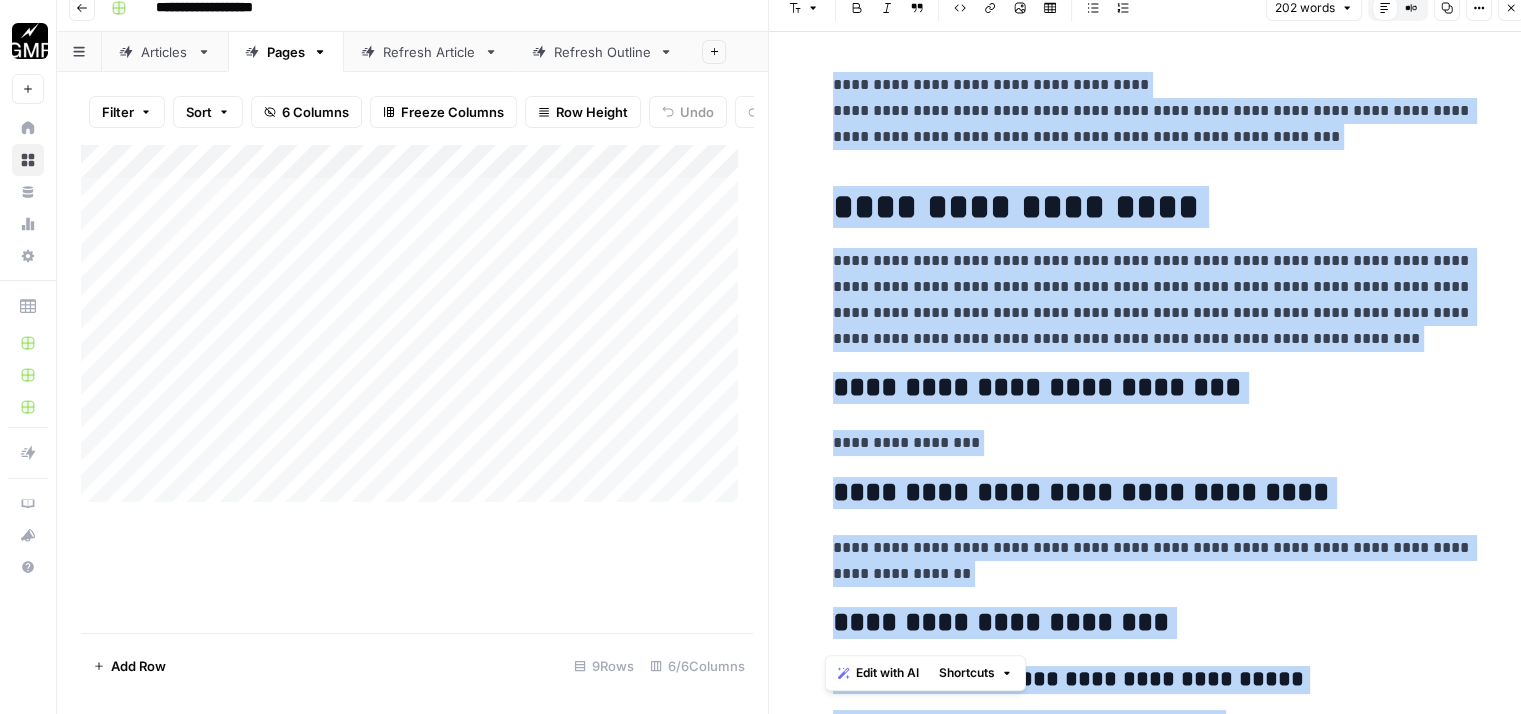 scroll, scrollTop: 0, scrollLeft: 0, axis: both 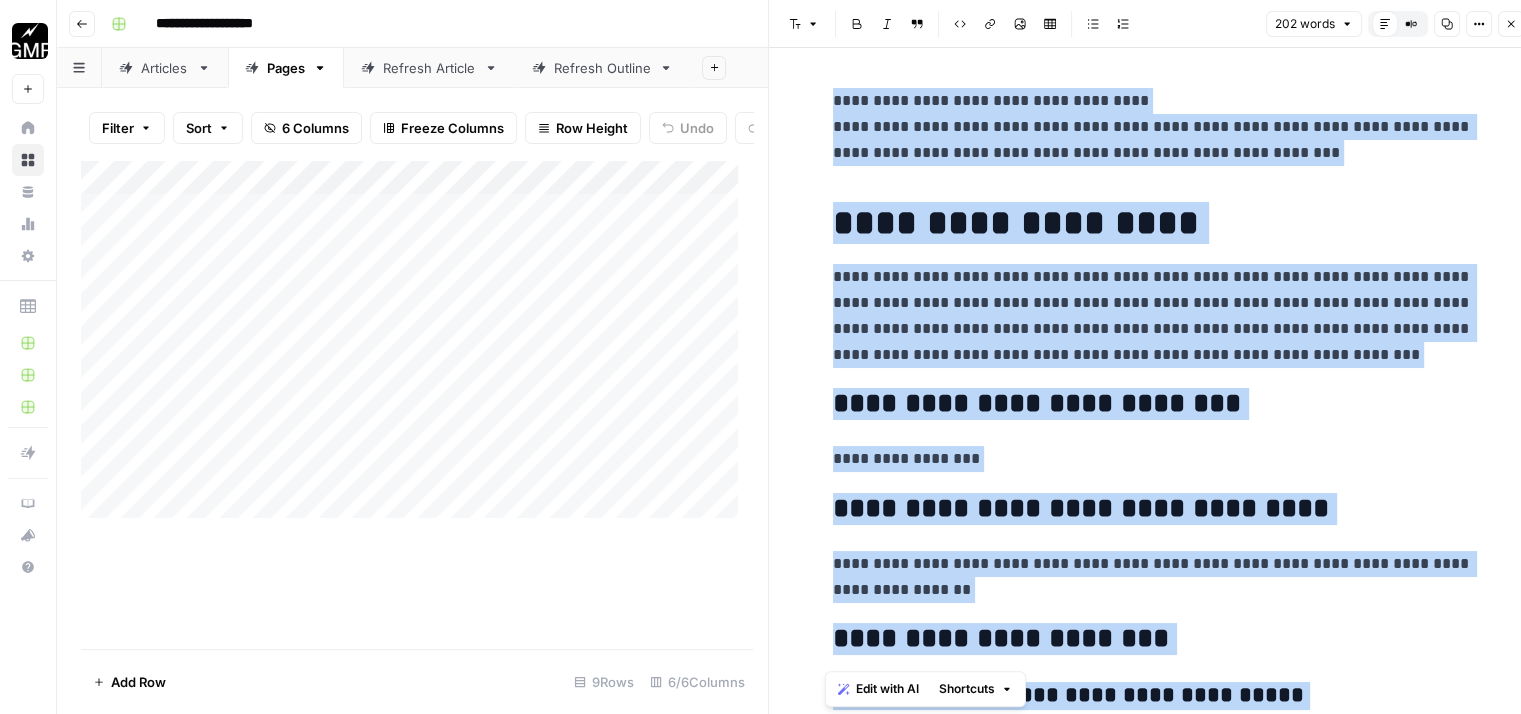 click on "Refresh Article" at bounding box center (429, 68) 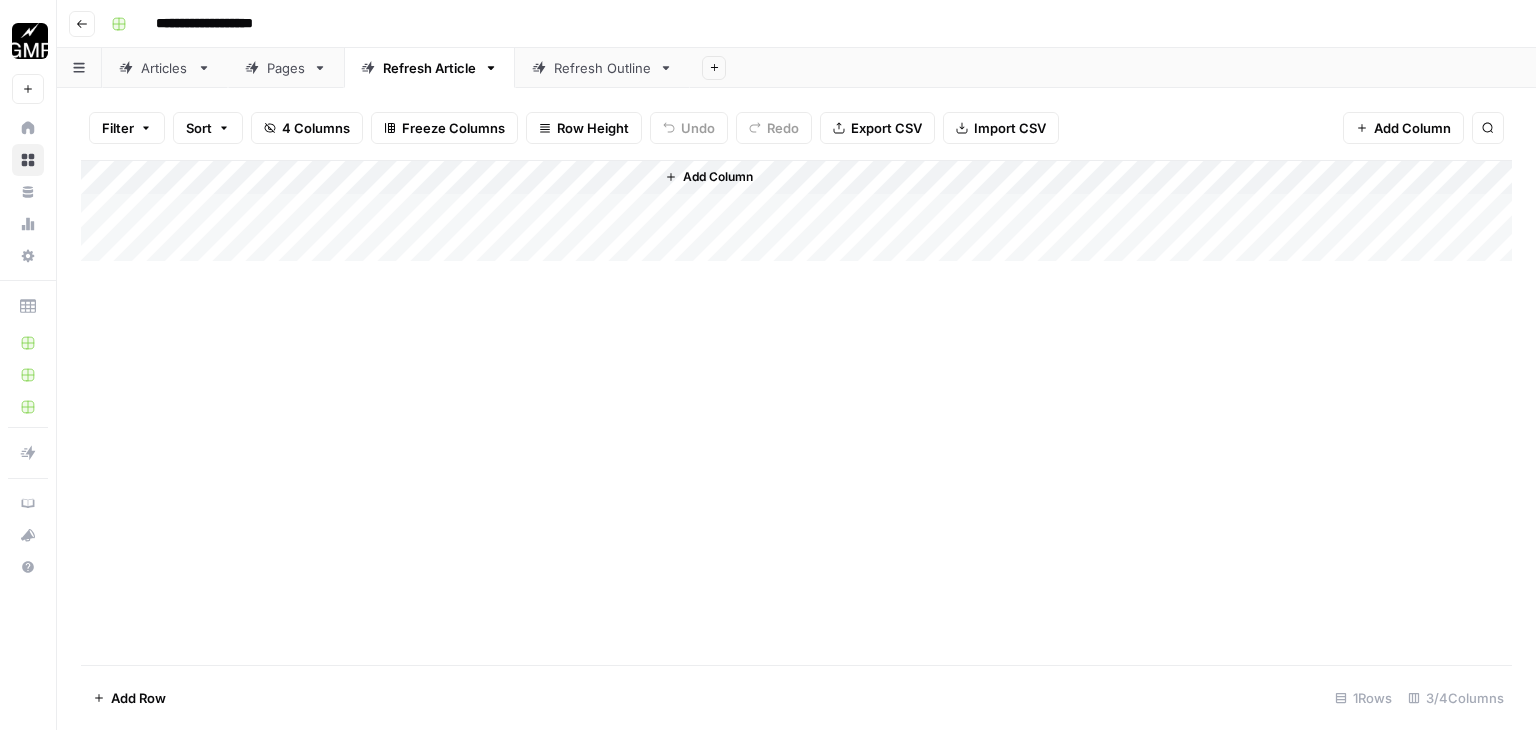 click on "Refresh Outline" at bounding box center [602, 68] 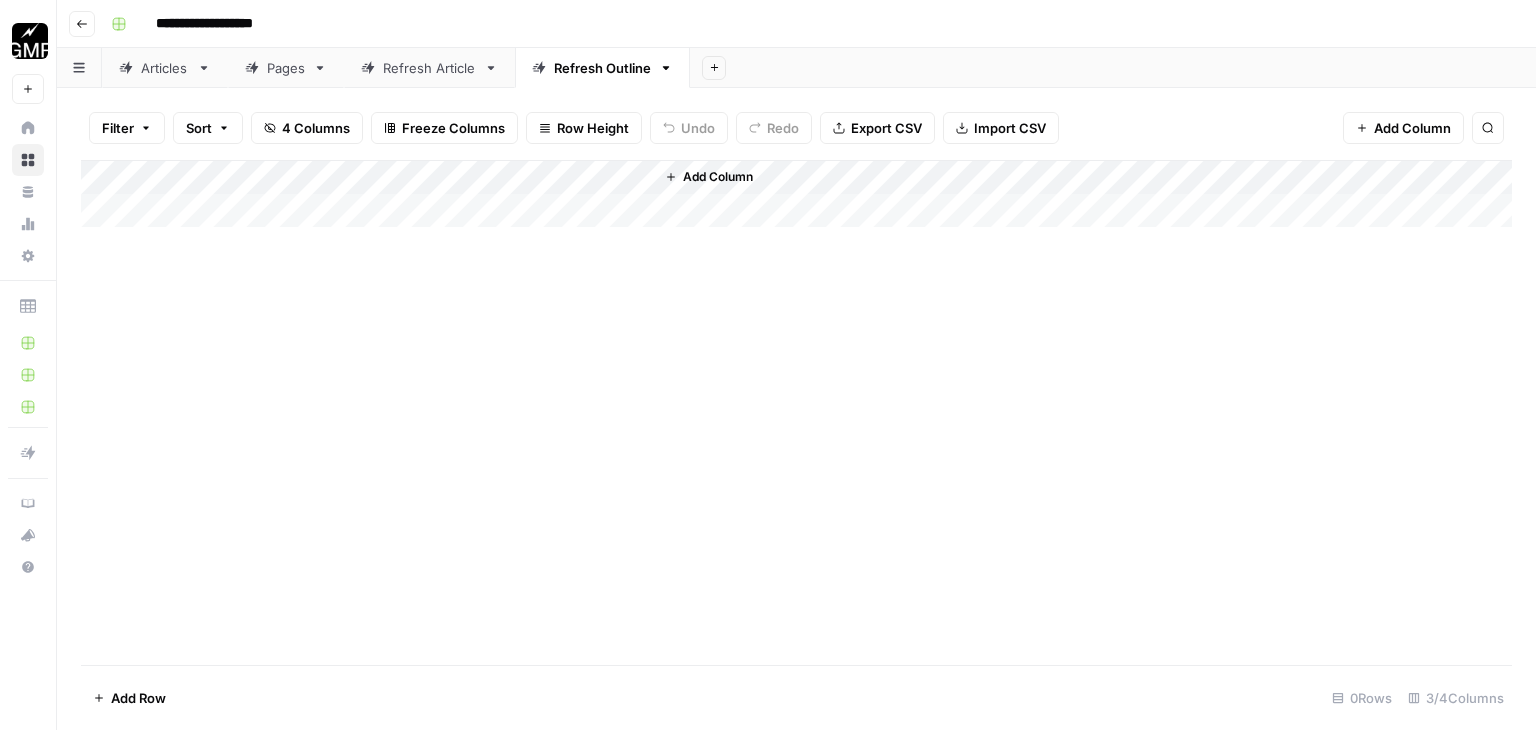 click on "Articles" at bounding box center [165, 68] 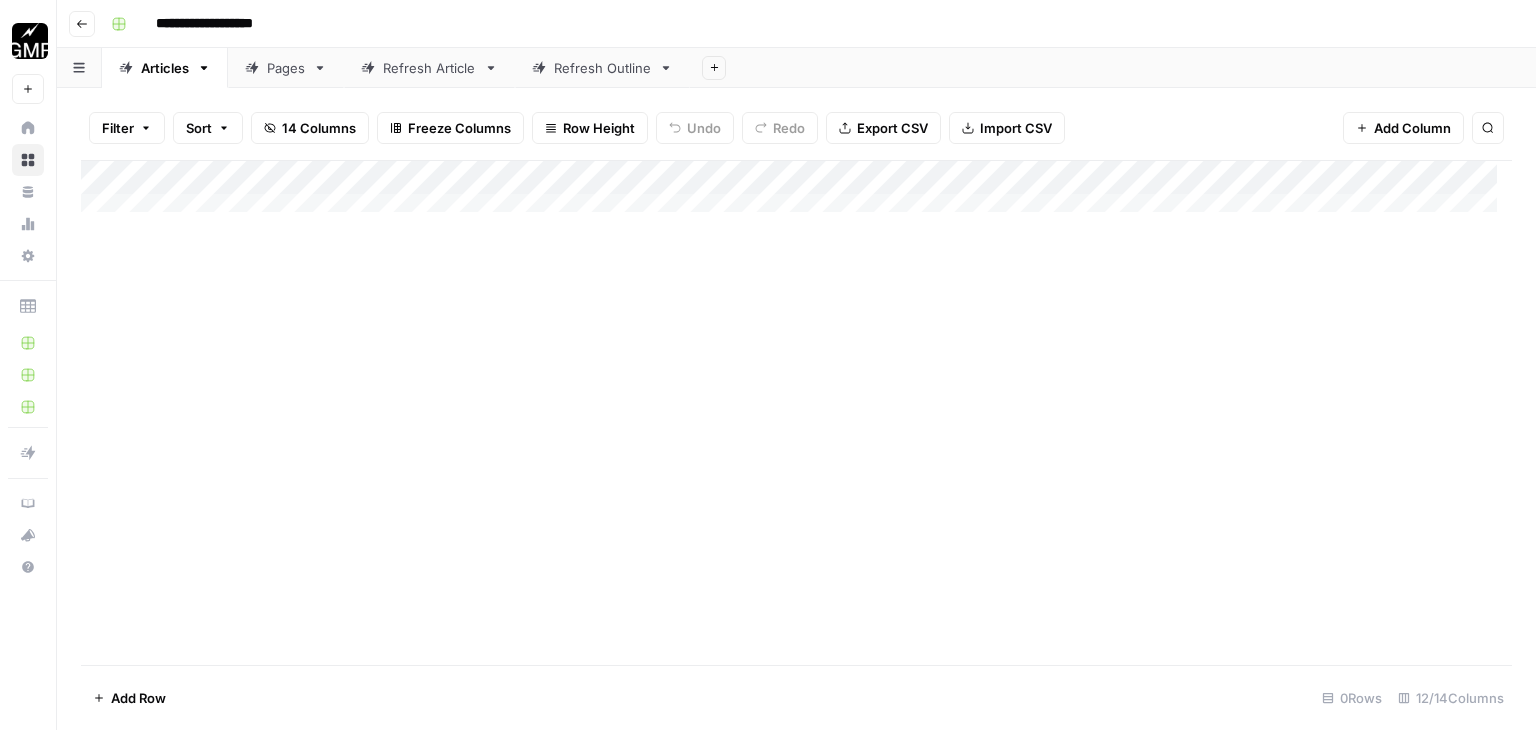 scroll, scrollTop: 0, scrollLeft: 0, axis: both 